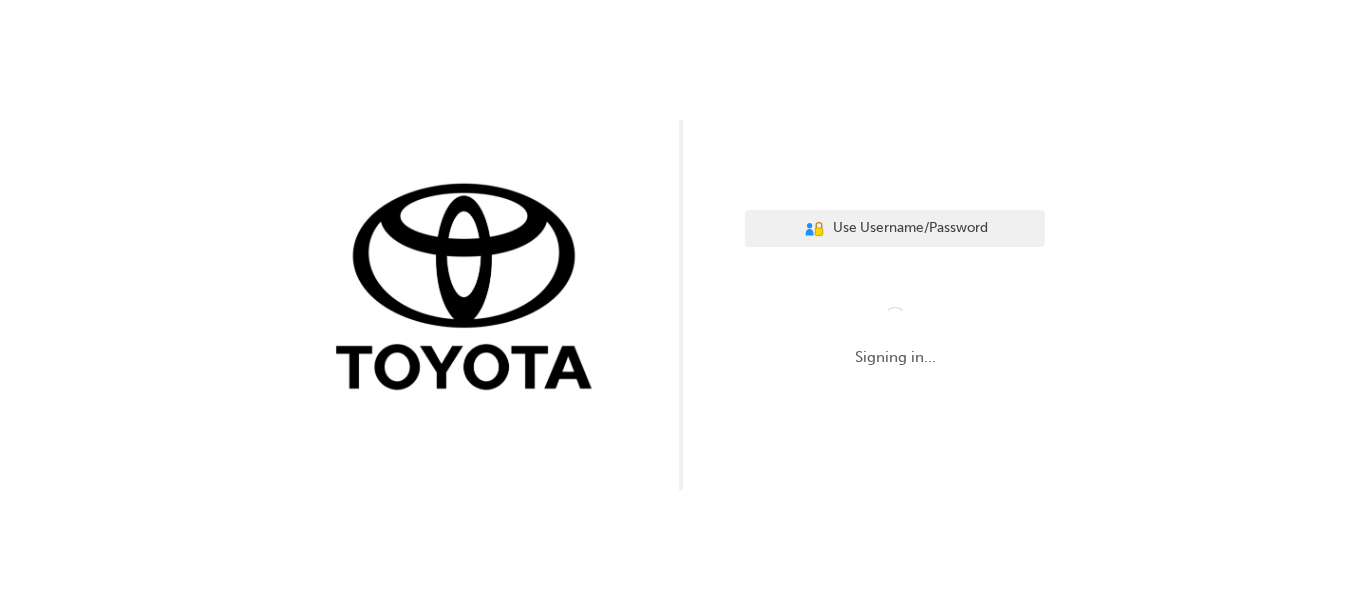 scroll, scrollTop: 0, scrollLeft: 0, axis: both 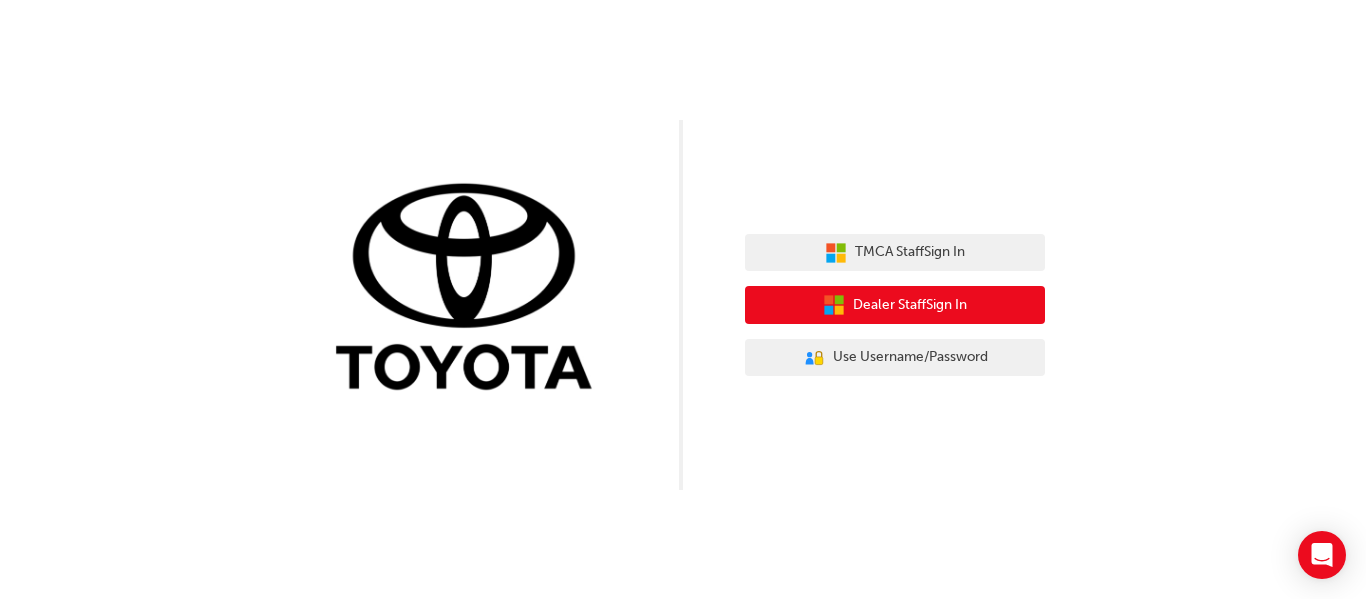 click on "Dealer Staff  Sign In" at bounding box center (910, 305) 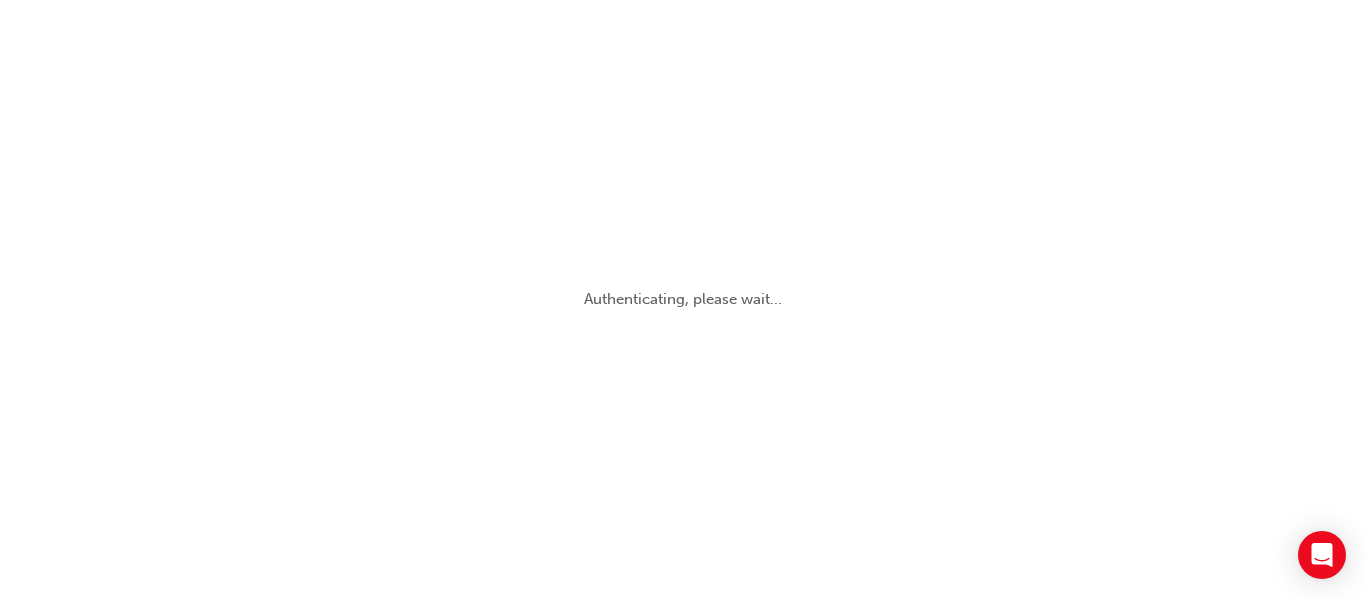 scroll, scrollTop: 0, scrollLeft: 0, axis: both 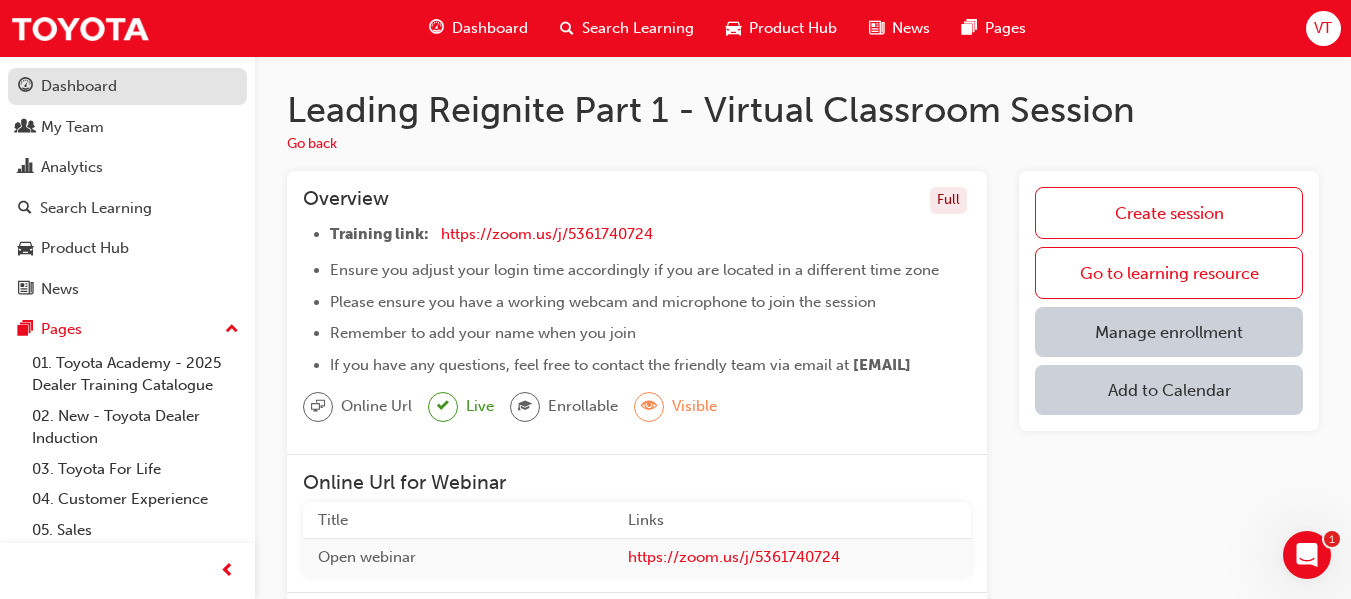 click on "Dashboard" at bounding box center [79, 86] 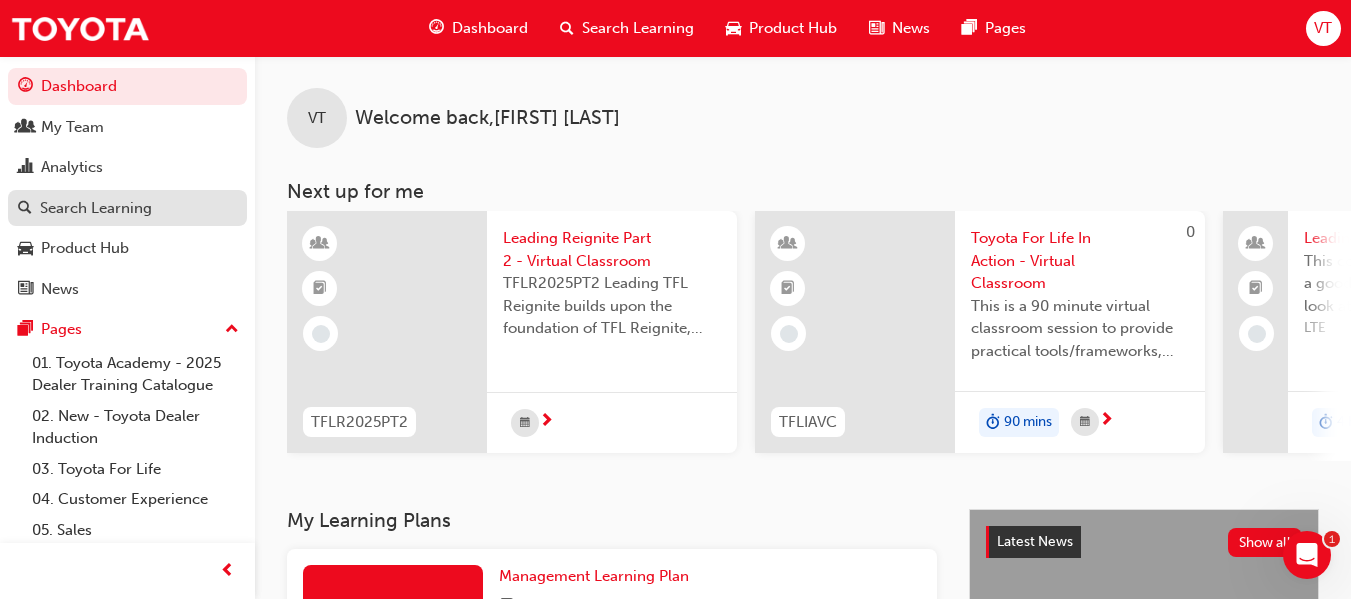 click on "Search Learning" at bounding box center (96, 208) 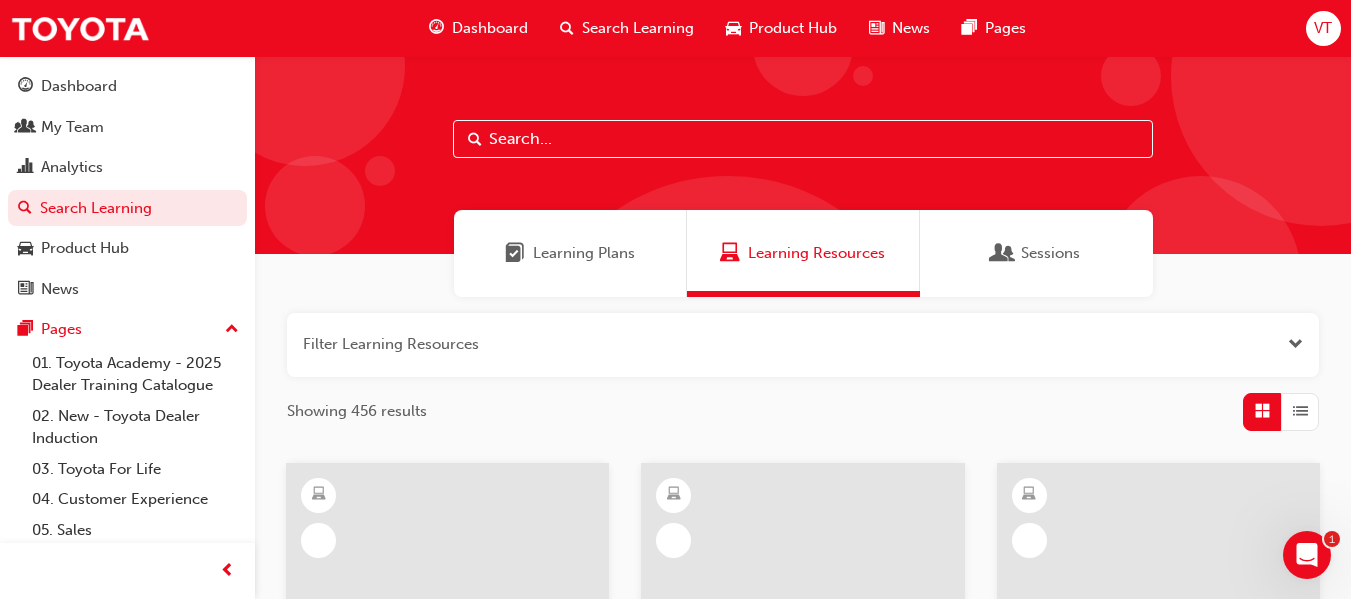 click at bounding box center [803, 139] 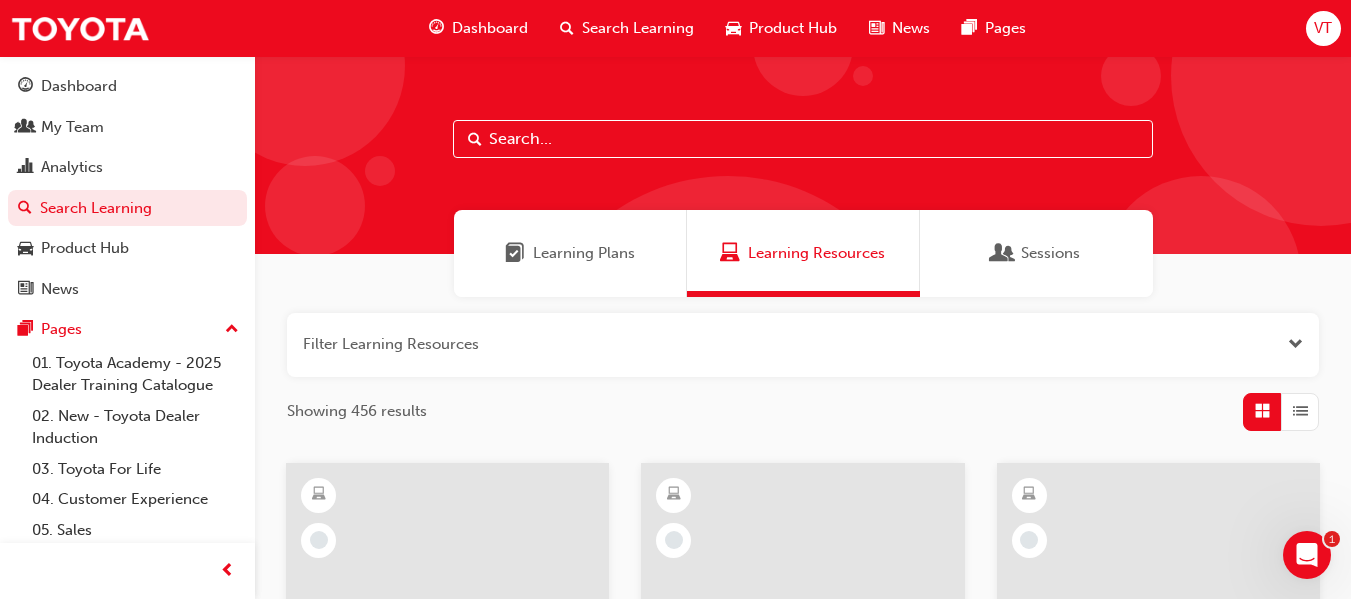 paste on "TFLR2025PT1" 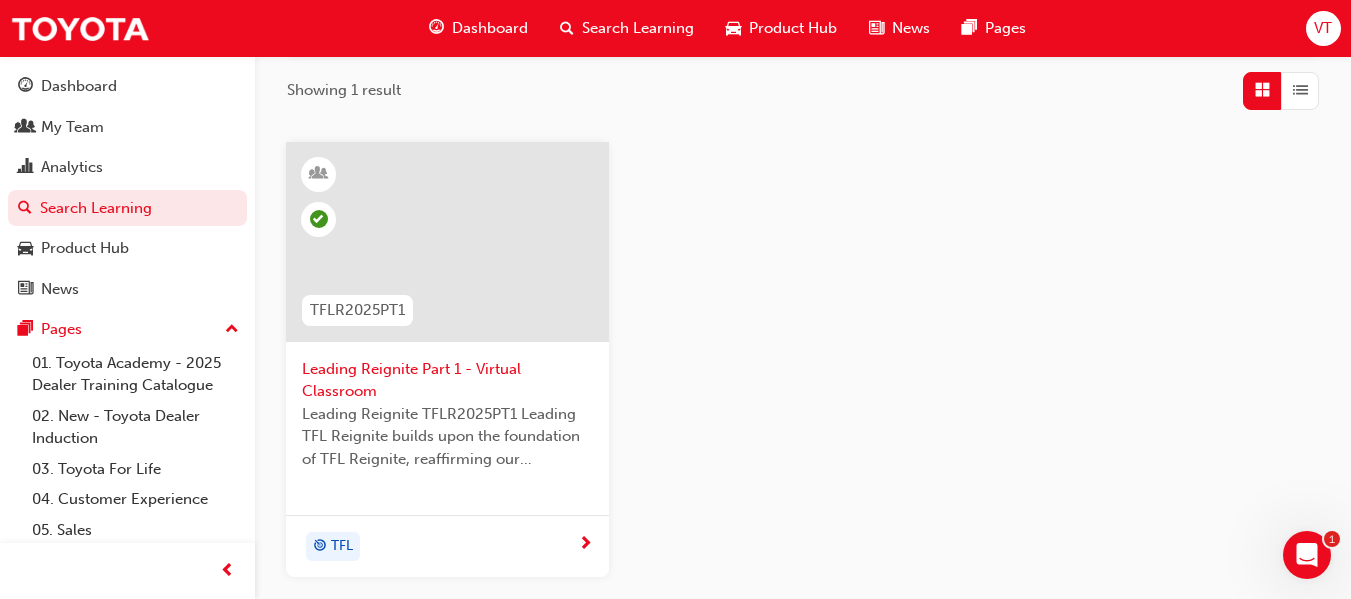 scroll, scrollTop: 320, scrollLeft: 0, axis: vertical 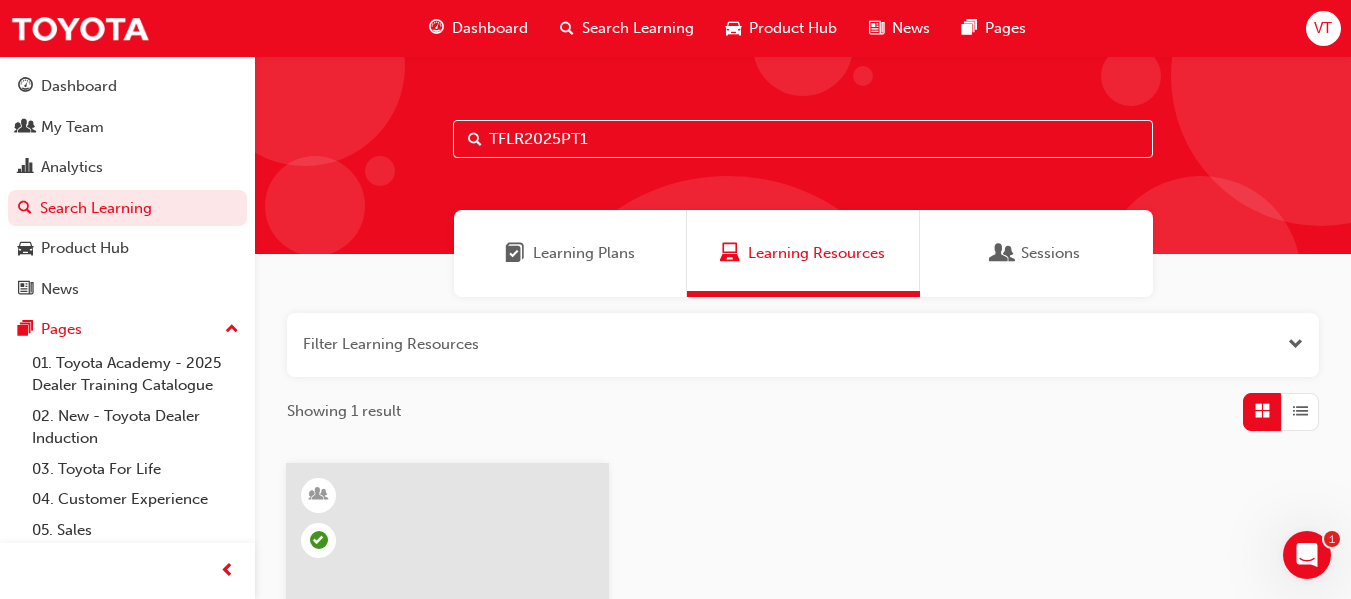 drag, startPoint x: 606, startPoint y: 147, endPoint x: 452, endPoint y: 135, distance: 154.46683 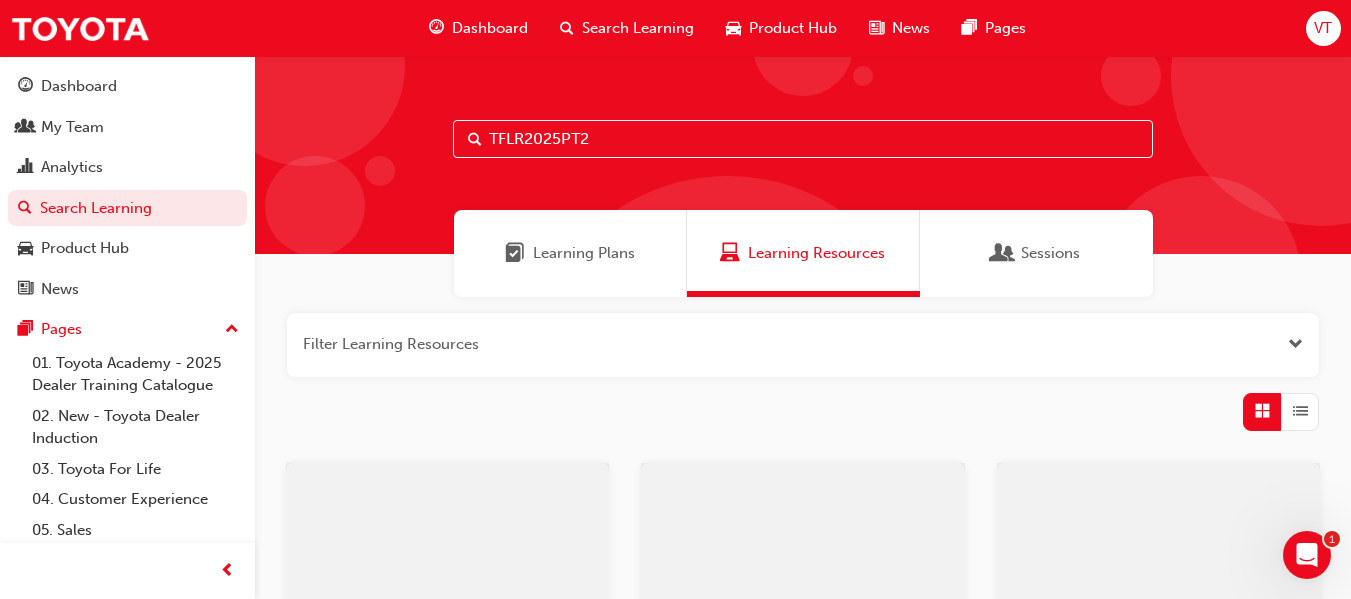 type on "TFLR2025PT2" 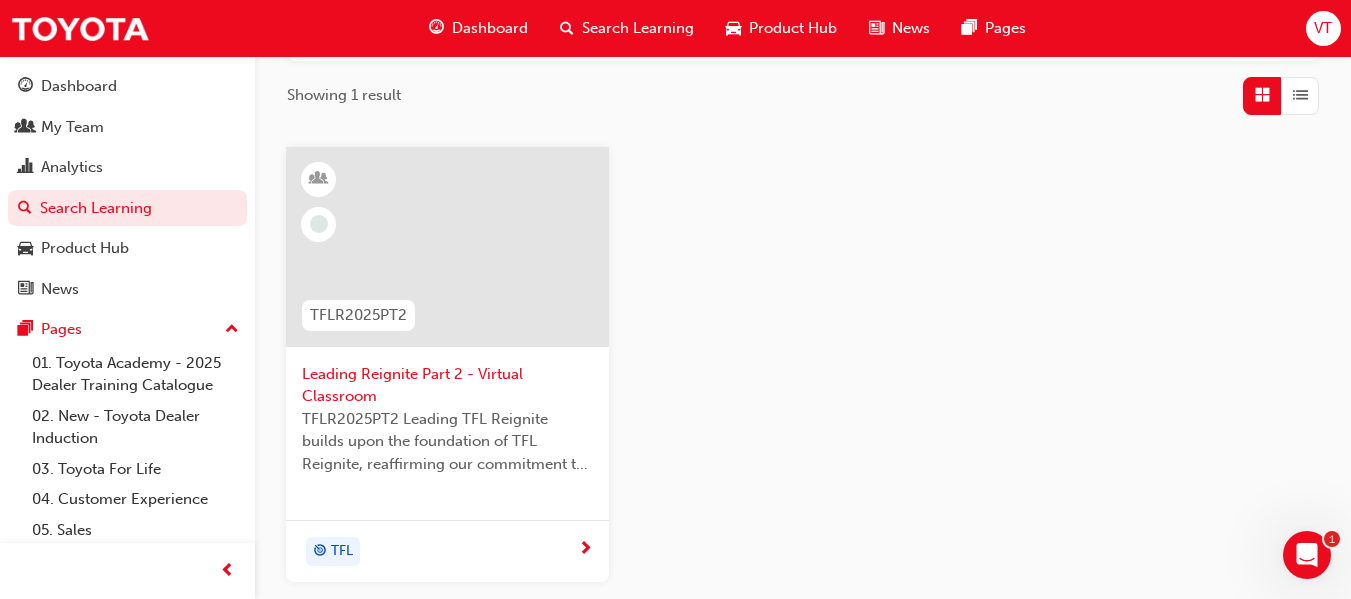scroll, scrollTop: 317, scrollLeft: 0, axis: vertical 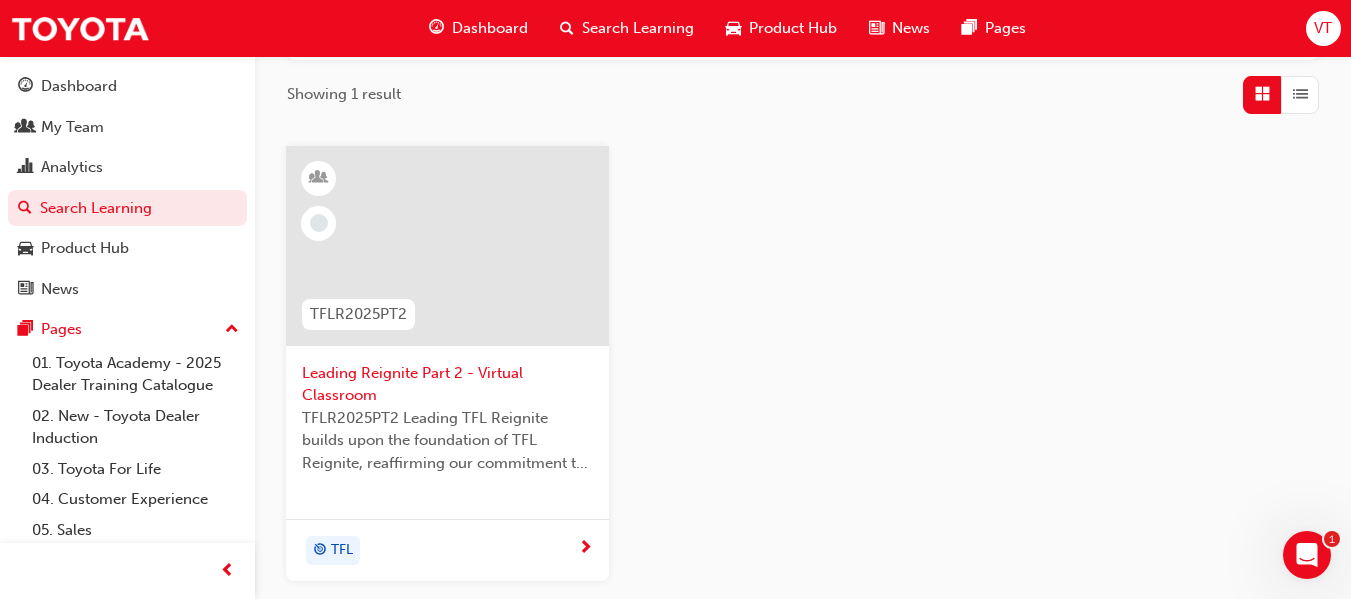 click at bounding box center (585, 549) 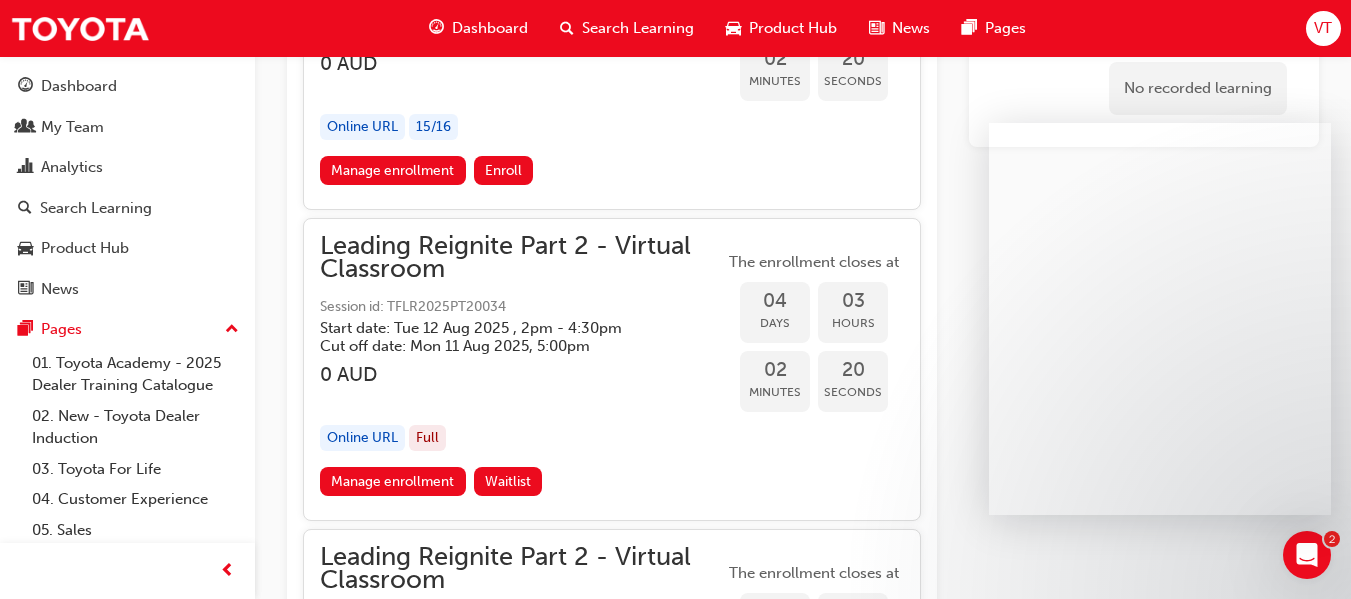 scroll, scrollTop: 2657, scrollLeft: 0, axis: vertical 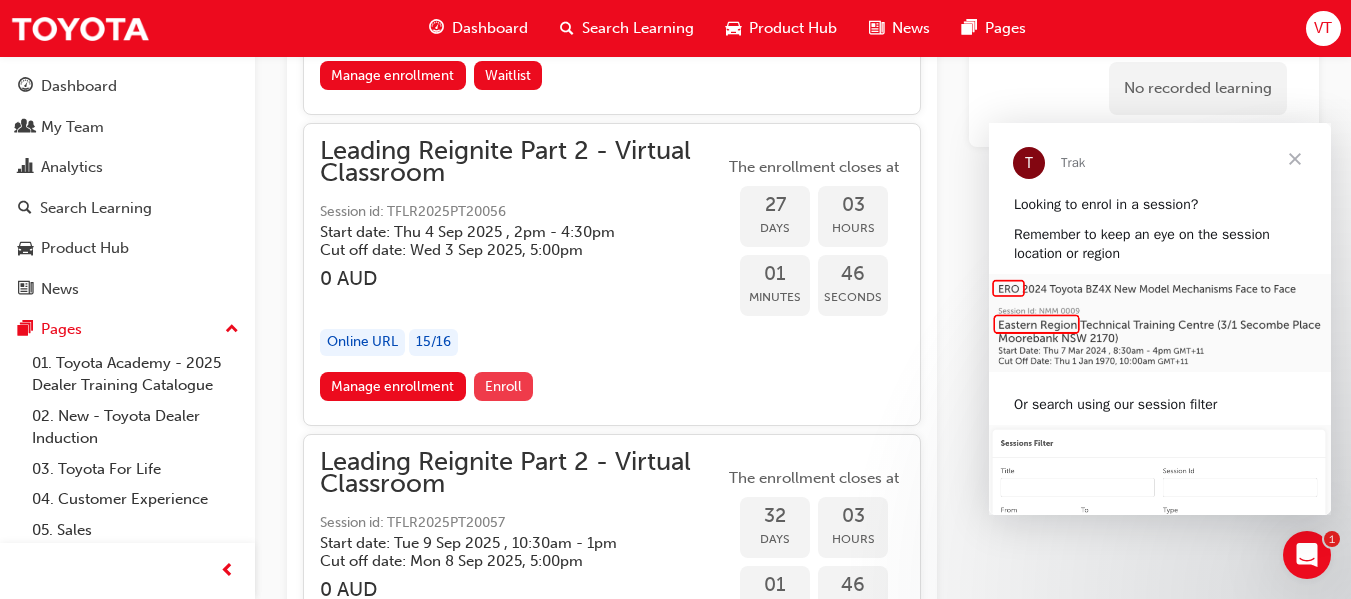 click on "Enroll" at bounding box center (503, 386) 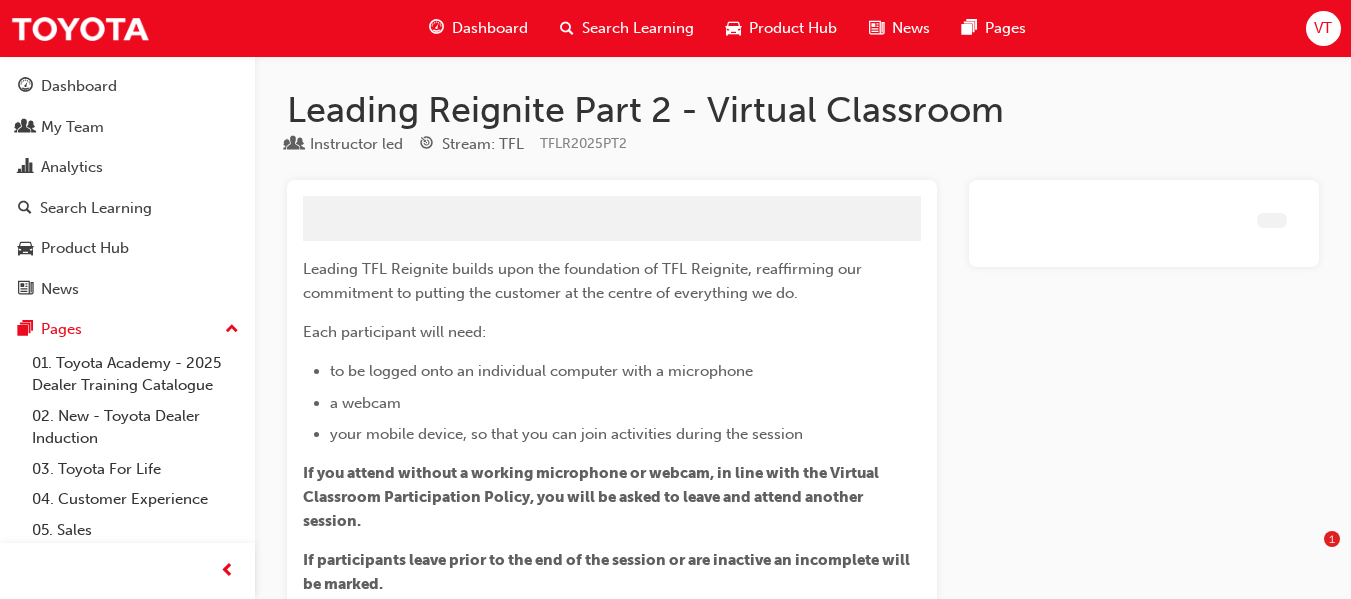 scroll, scrollTop: 301, scrollLeft: 0, axis: vertical 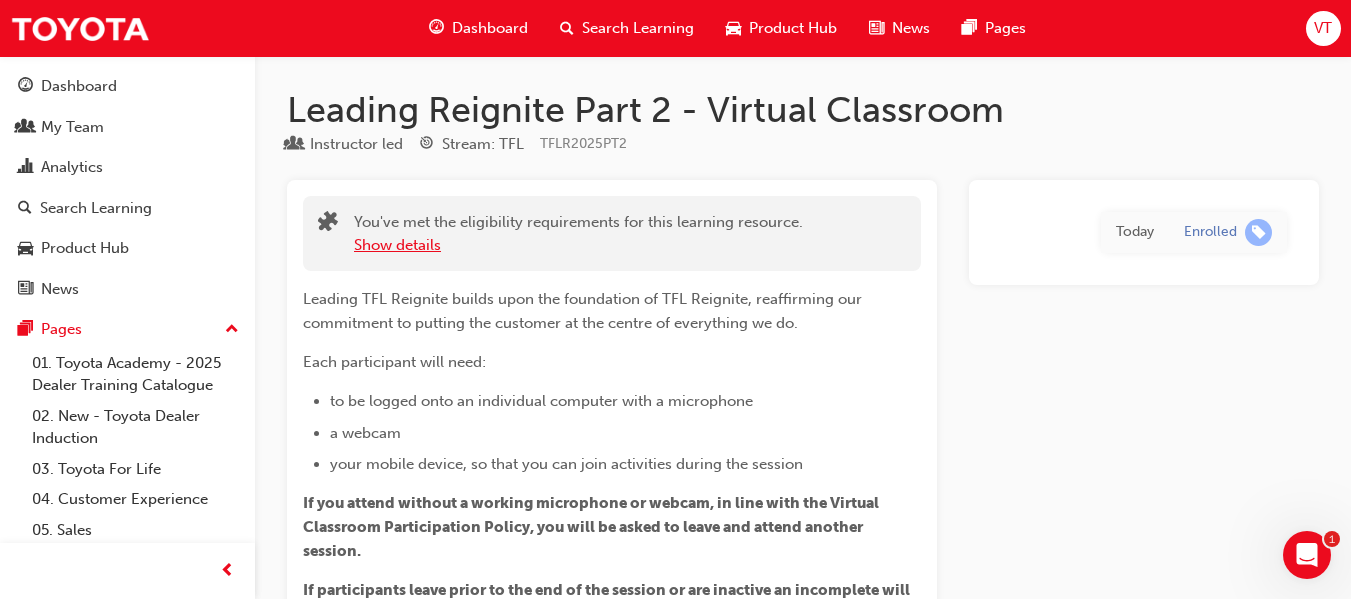 click on "Show details" at bounding box center [397, 245] 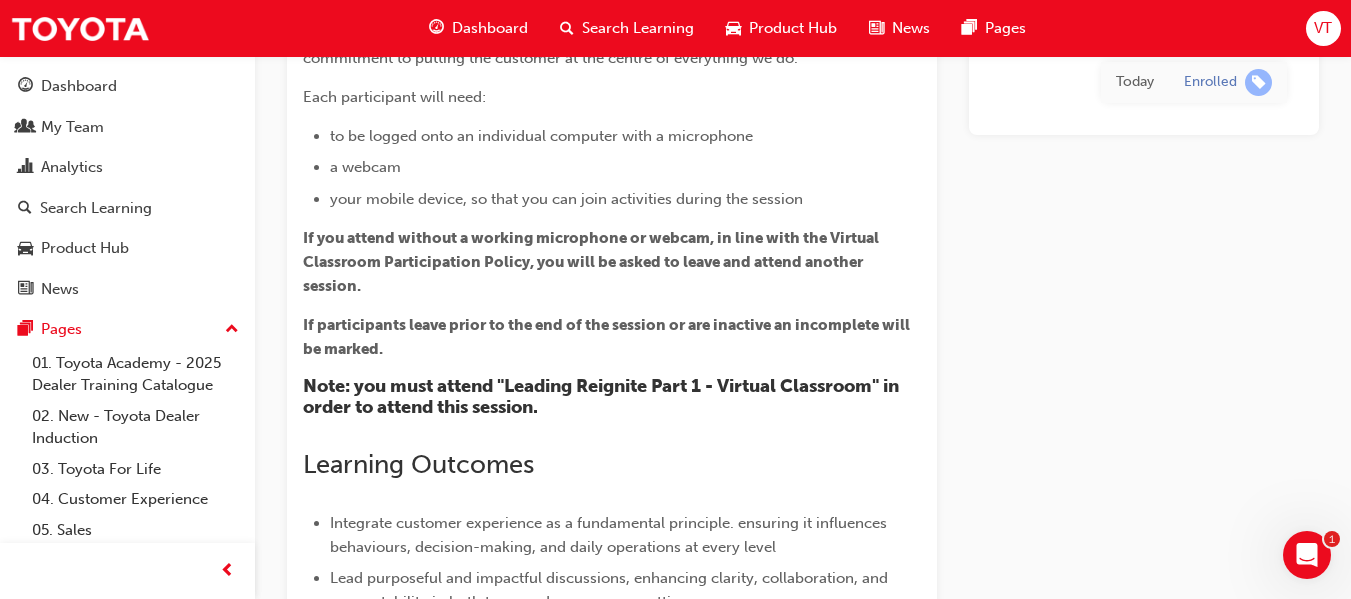 scroll, scrollTop: 0, scrollLeft: 0, axis: both 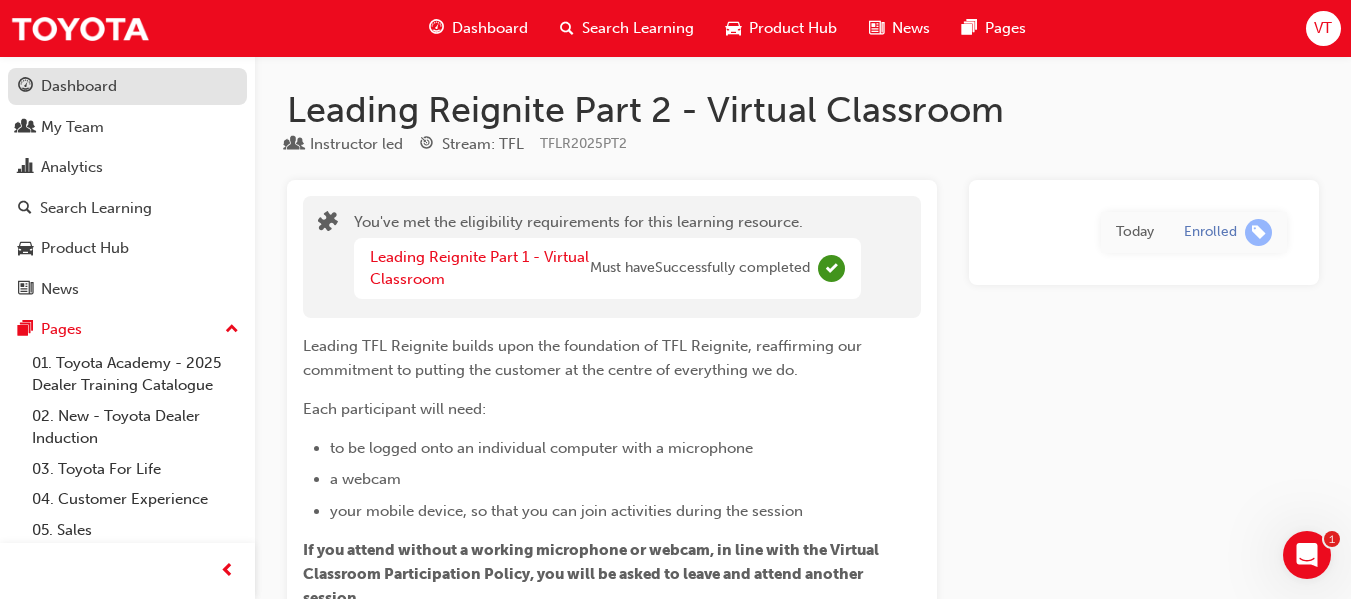 click on "Dashboard" at bounding box center (127, 86) 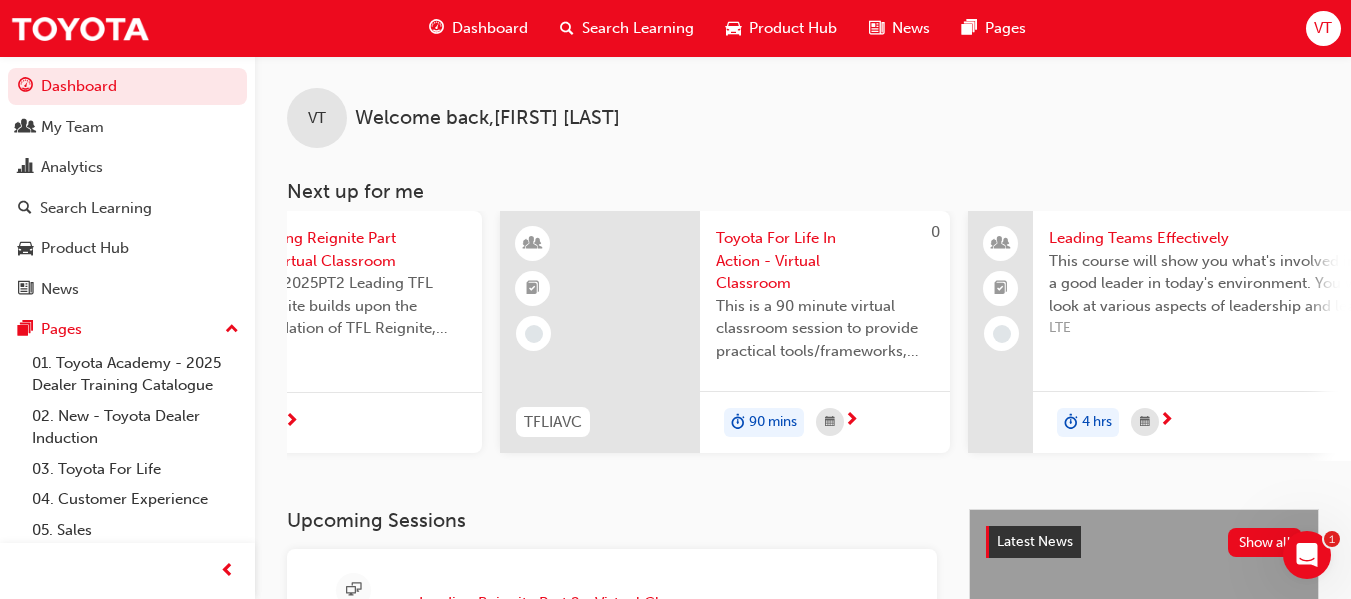 scroll, scrollTop: 0, scrollLeft: 0, axis: both 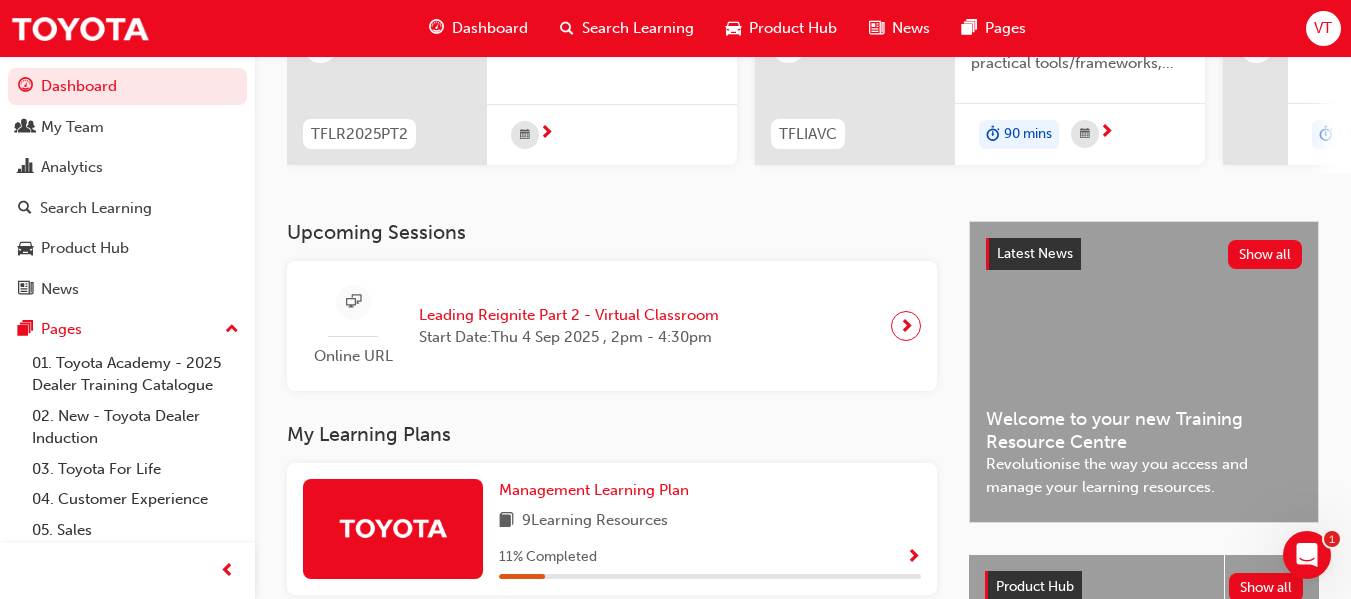 click on "Online URL Leading Reignite Part 2 - Virtual Classroom Start Date:  Thu 4 Sep 2025 , 2pm - 4:30pm" at bounding box center (612, 326) 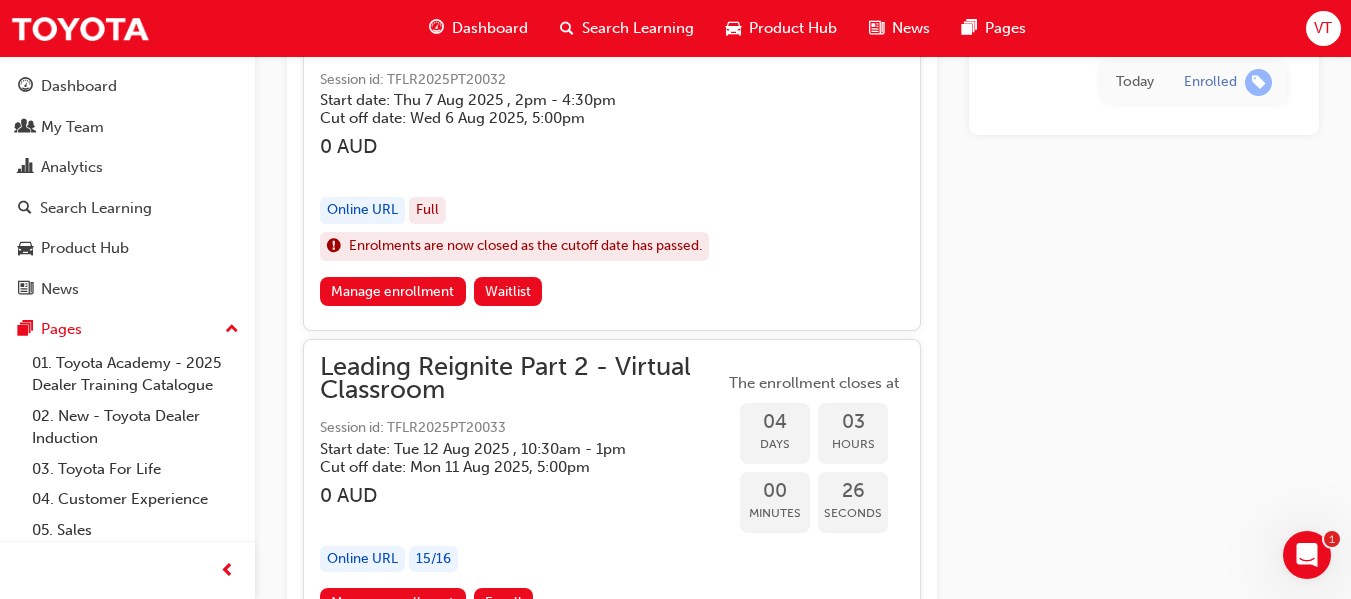 scroll, scrollTop: 1842, scrollLeft: 0, axis: vertical 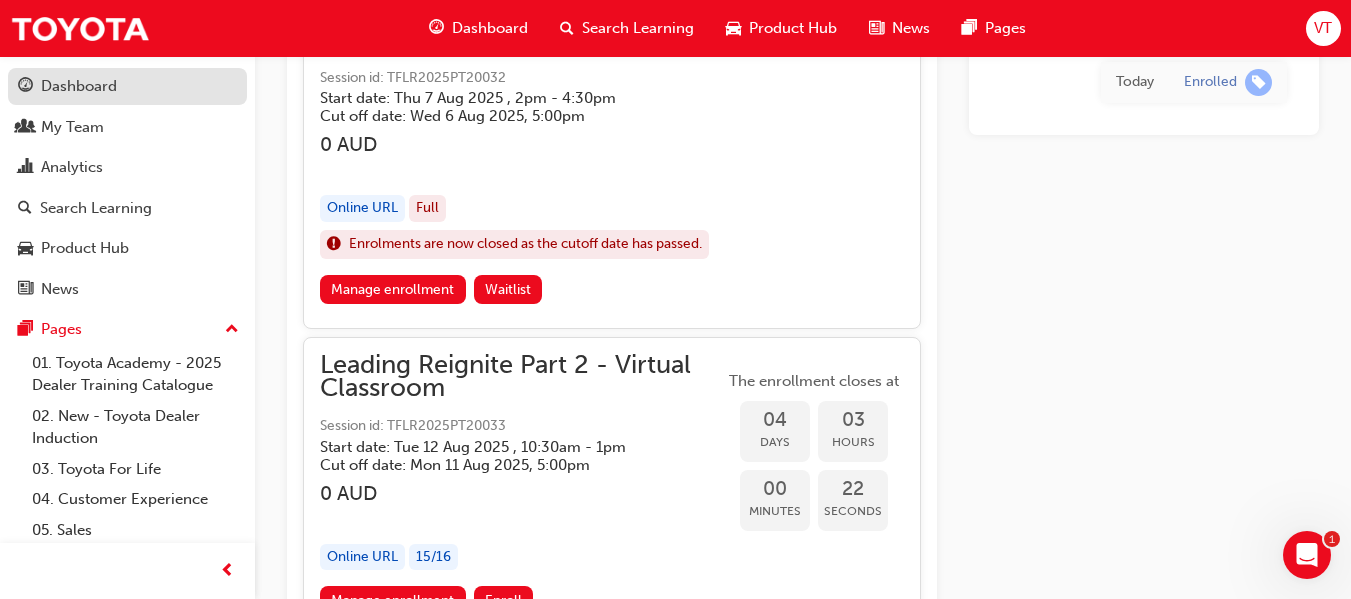 click on "Dashboard" at bounding box center [79, 86] 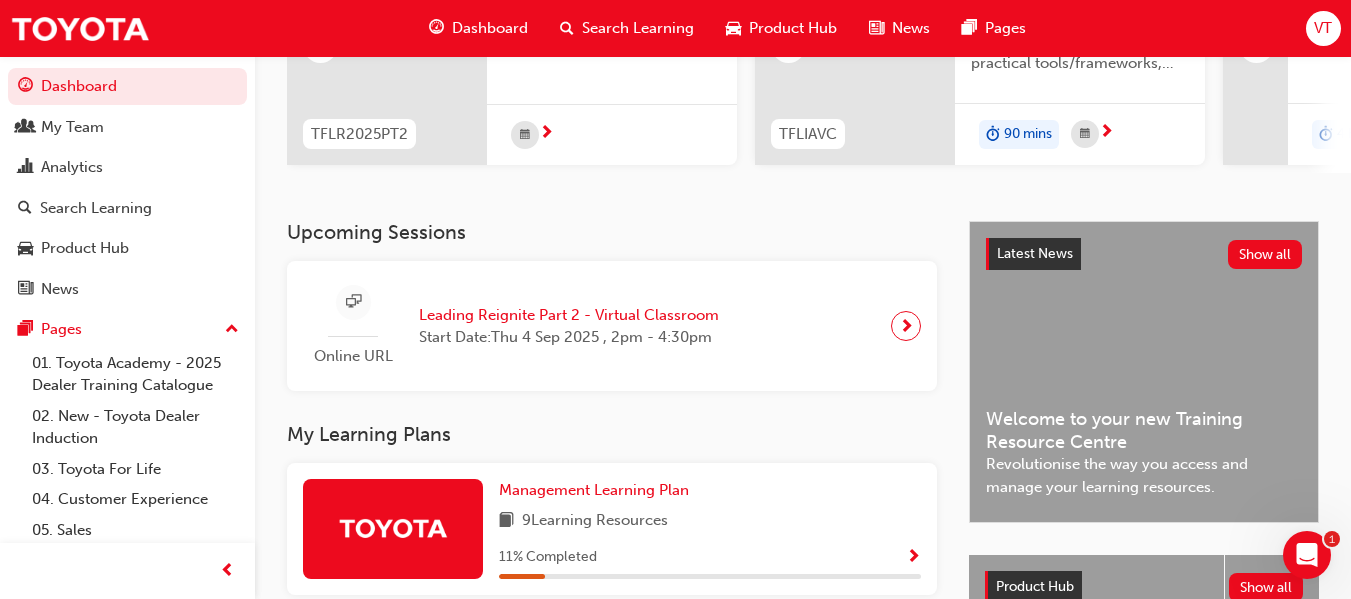 scroll, scrollTop: 287, scrollLeft: 0, axis: vertical 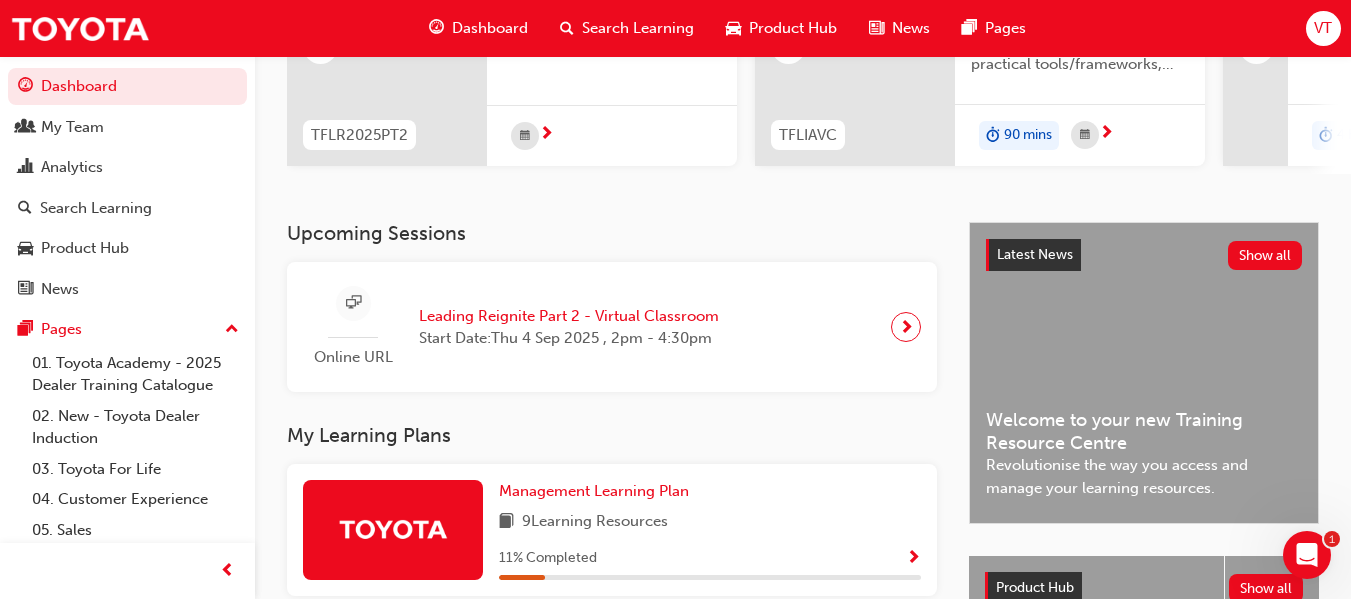 click at bounding box center (353, 303) 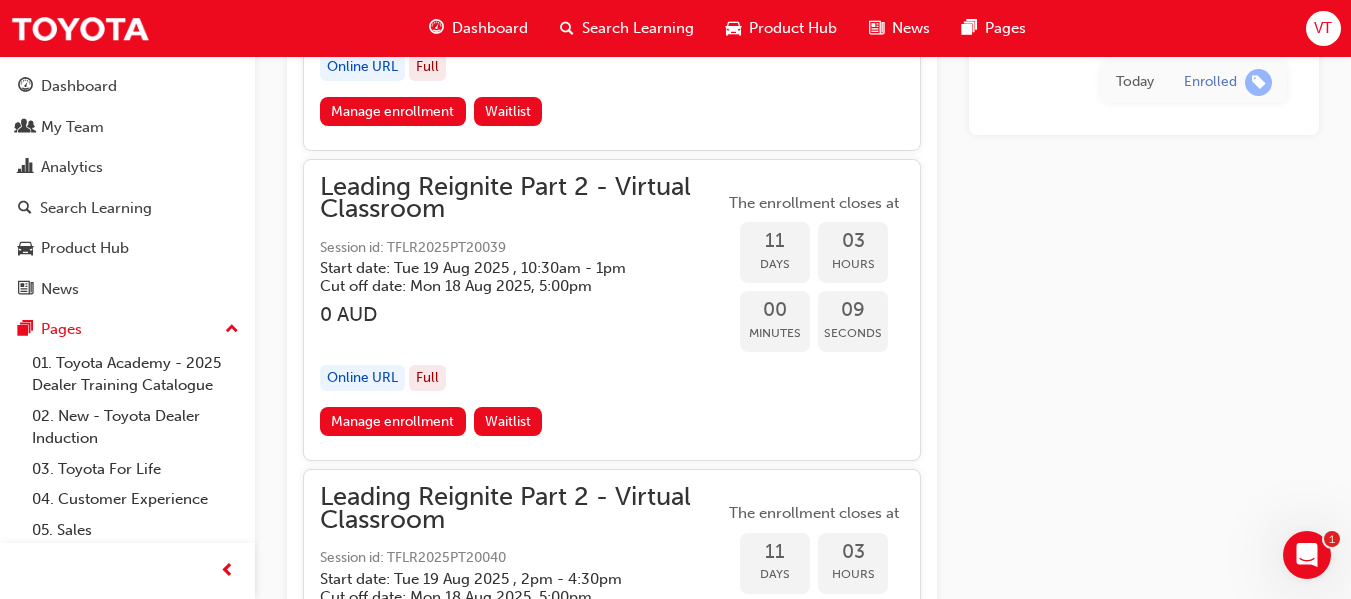 scroll, scrollTop: 1527, scrollLeft: 0, axis: vertical 